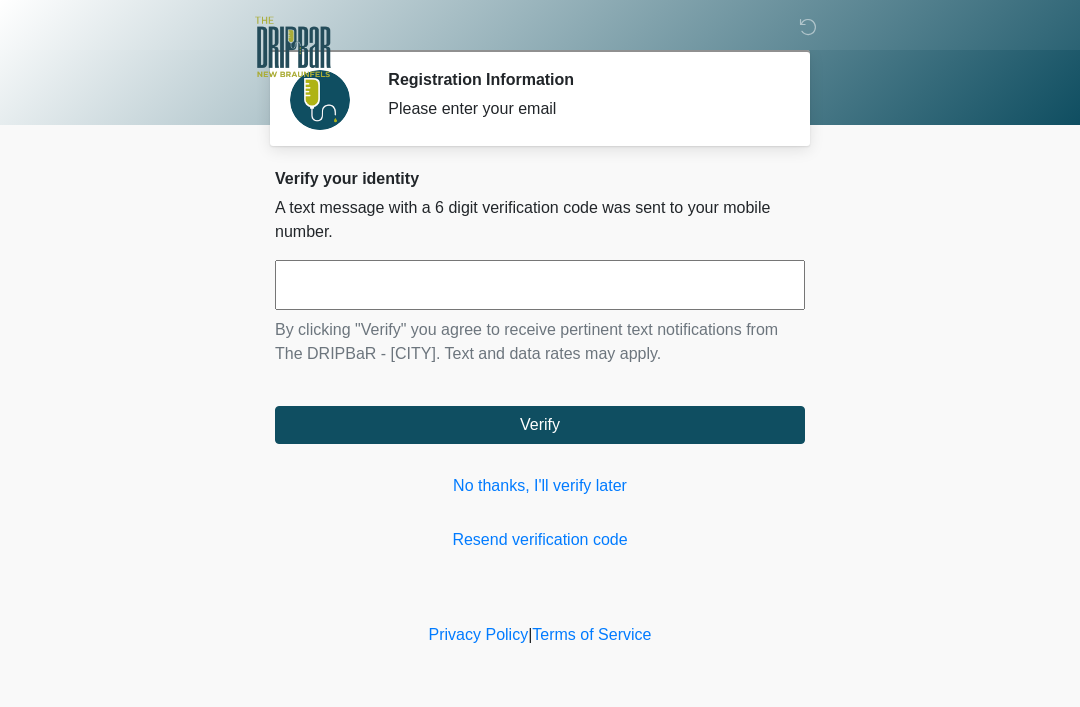 scroll, scrollTop: 0, scrollLeft: 0, axis: both 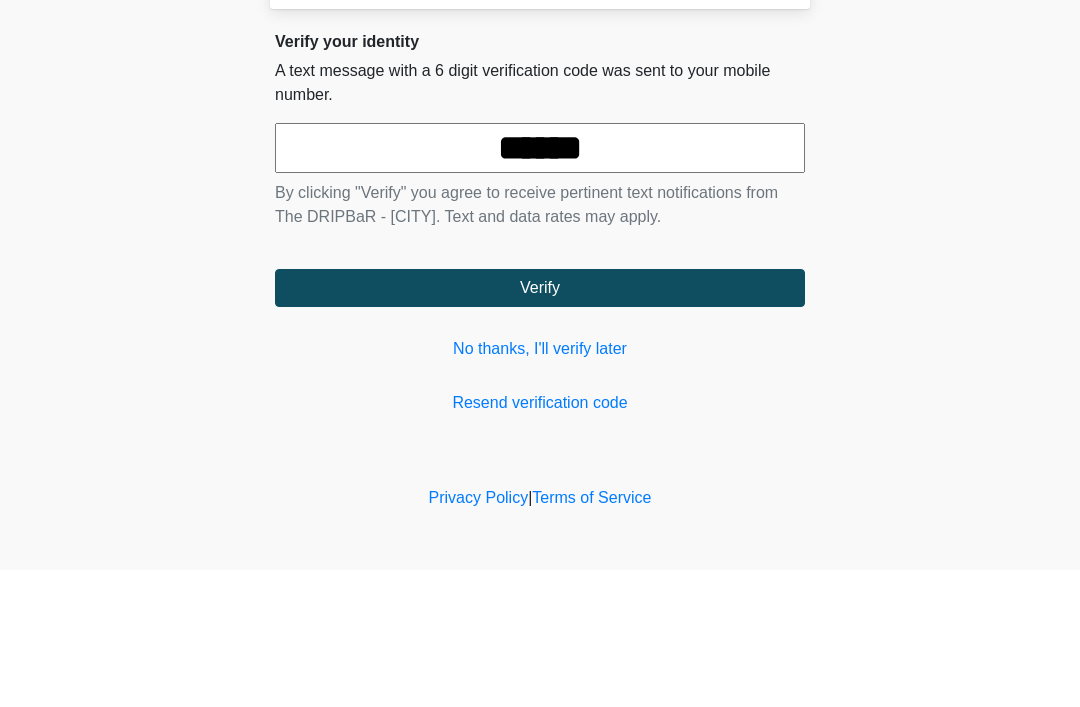 type on "******" 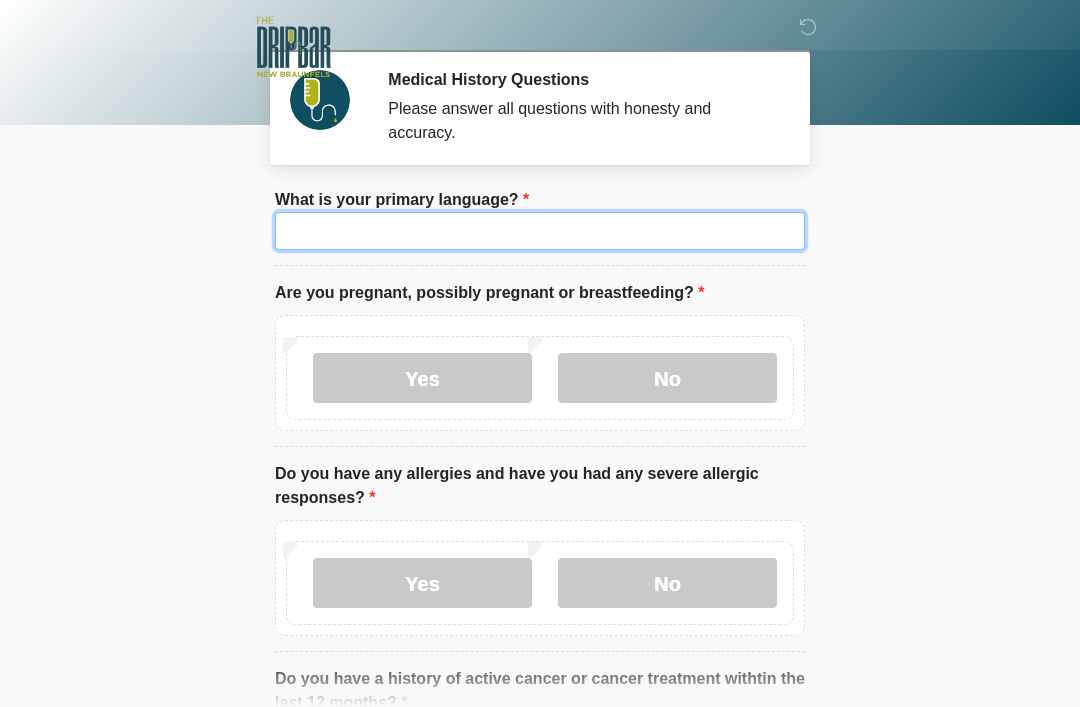 click on "What is your primary language?" at bounding box center (540, 231) 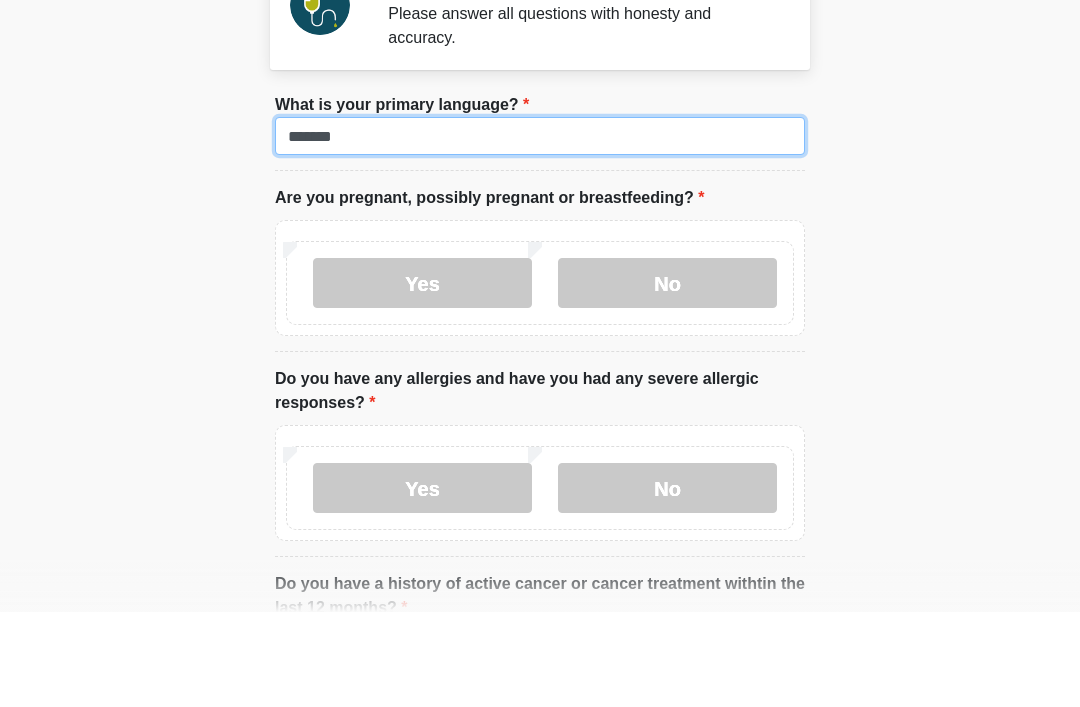type on "*******" 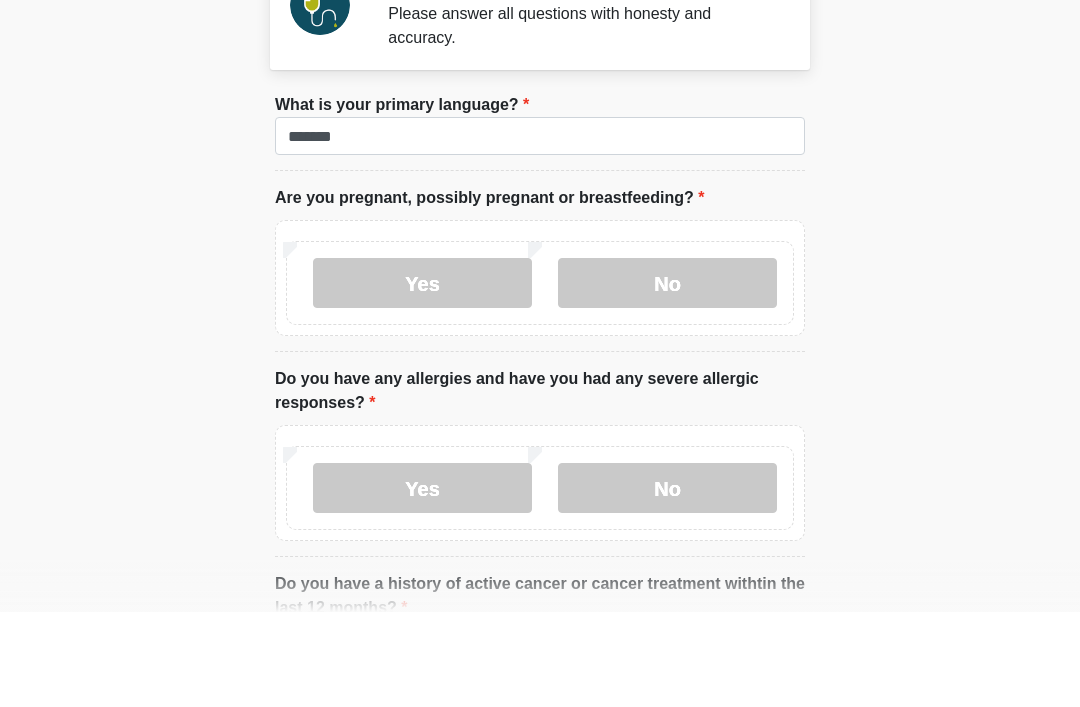 click on "No" at bounding box center (667, 378) 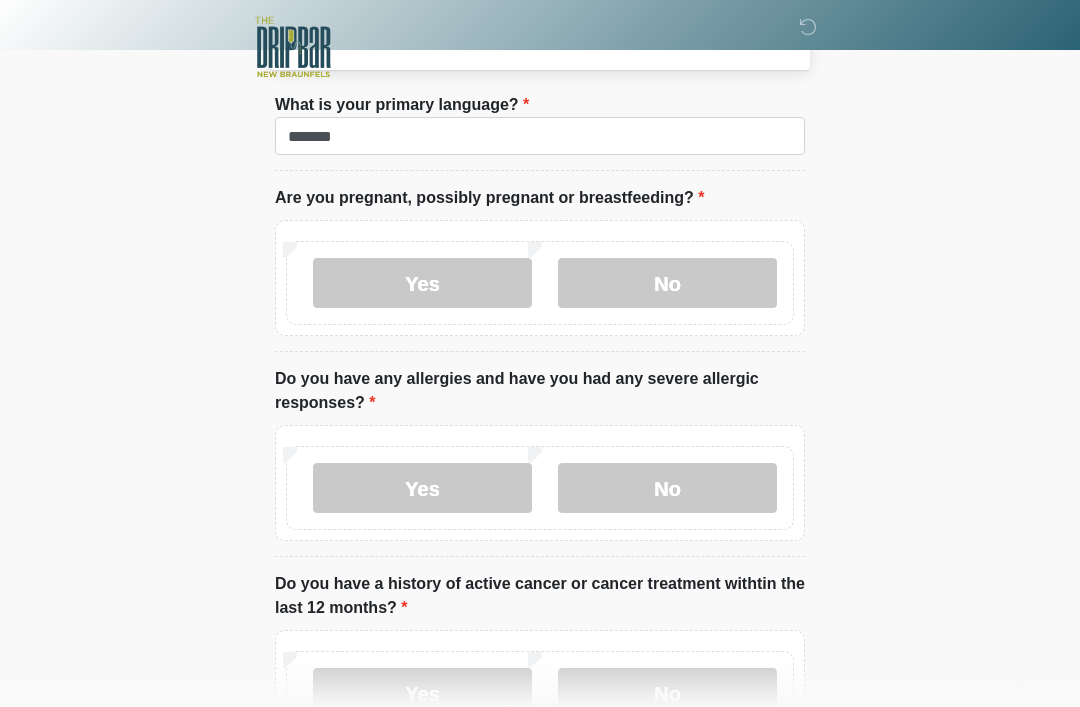 click on "No" at bounding box center [667, 488] 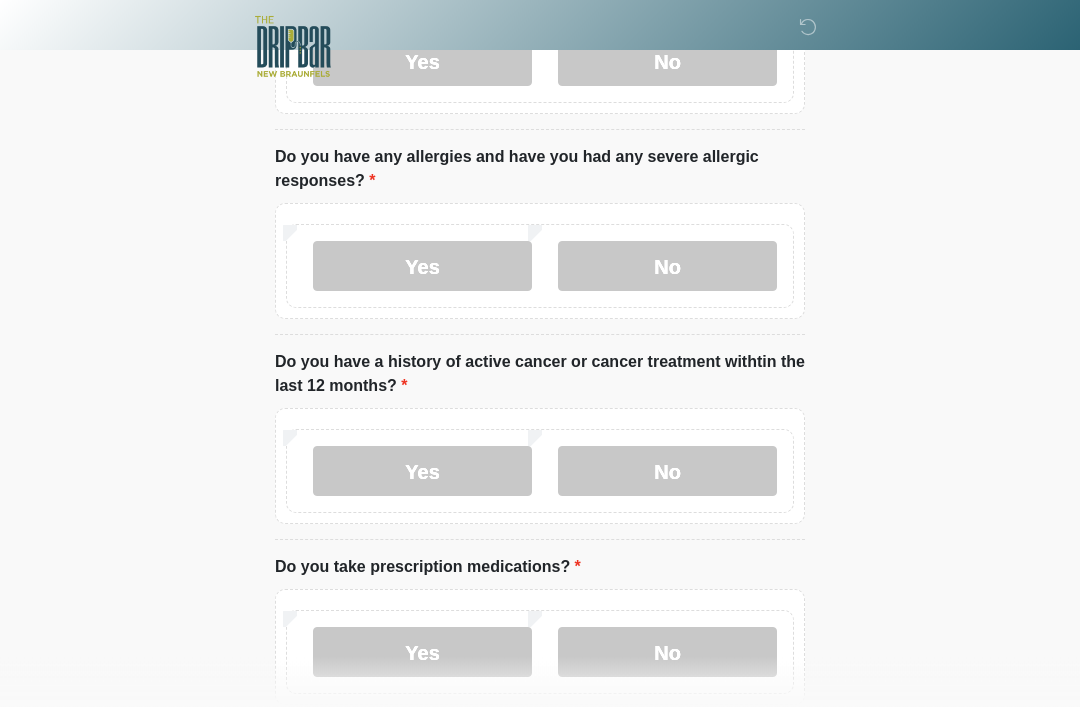 click on "No" at bounding box center [667, 472] 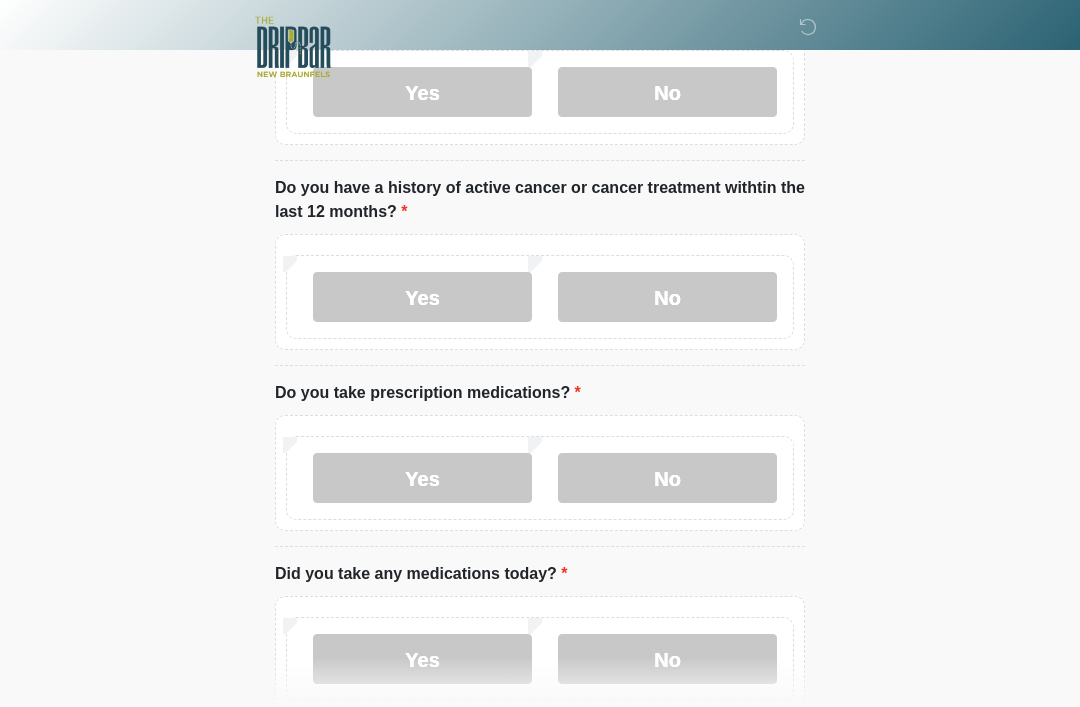 click on "No" at bounding box center [667, 478] 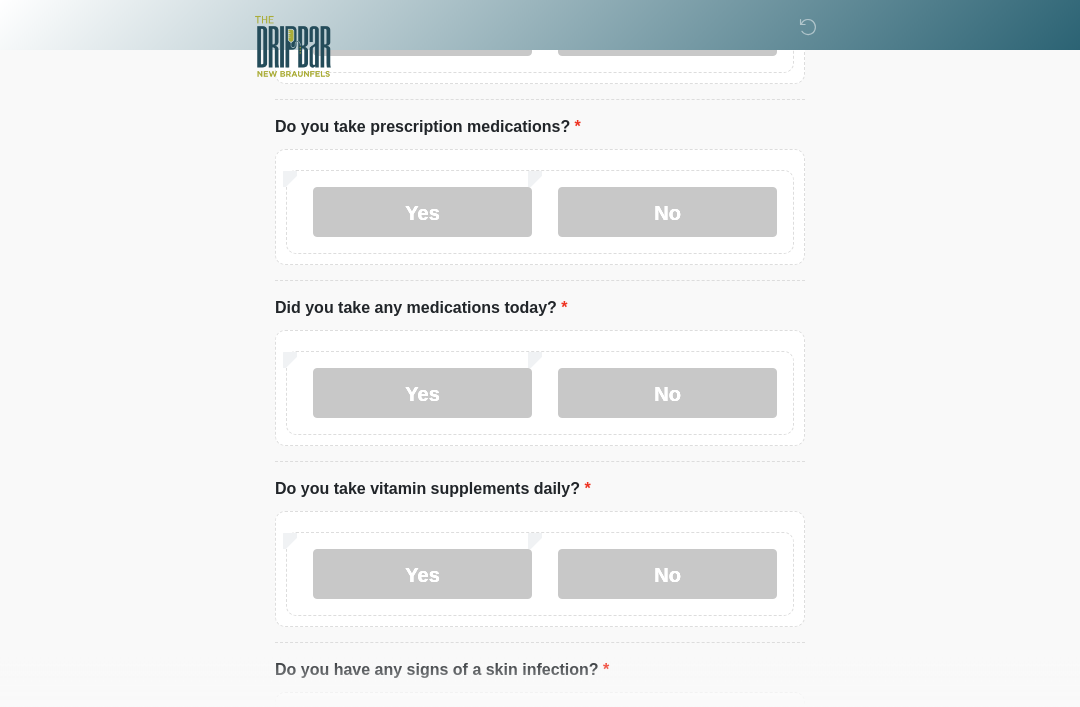 scroll, scrollTop: 760, scrollLeft: 0, axis: vertical 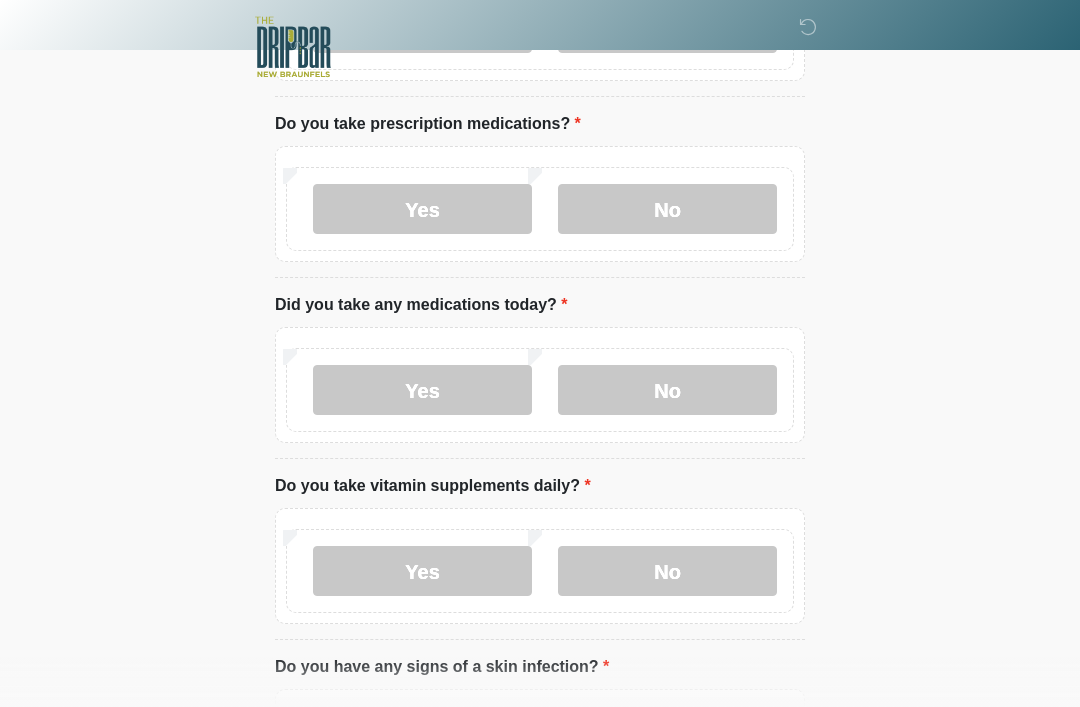 click on "No" at bounding box center (667, 390) 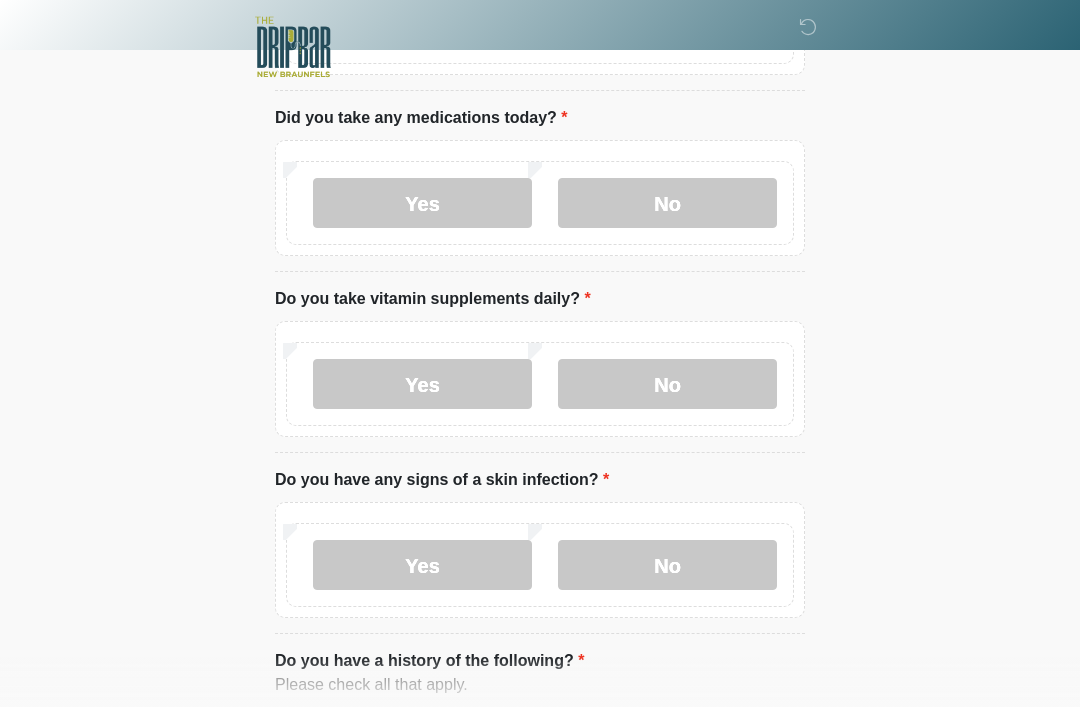 click on "No" at bounding box center [667, 565] 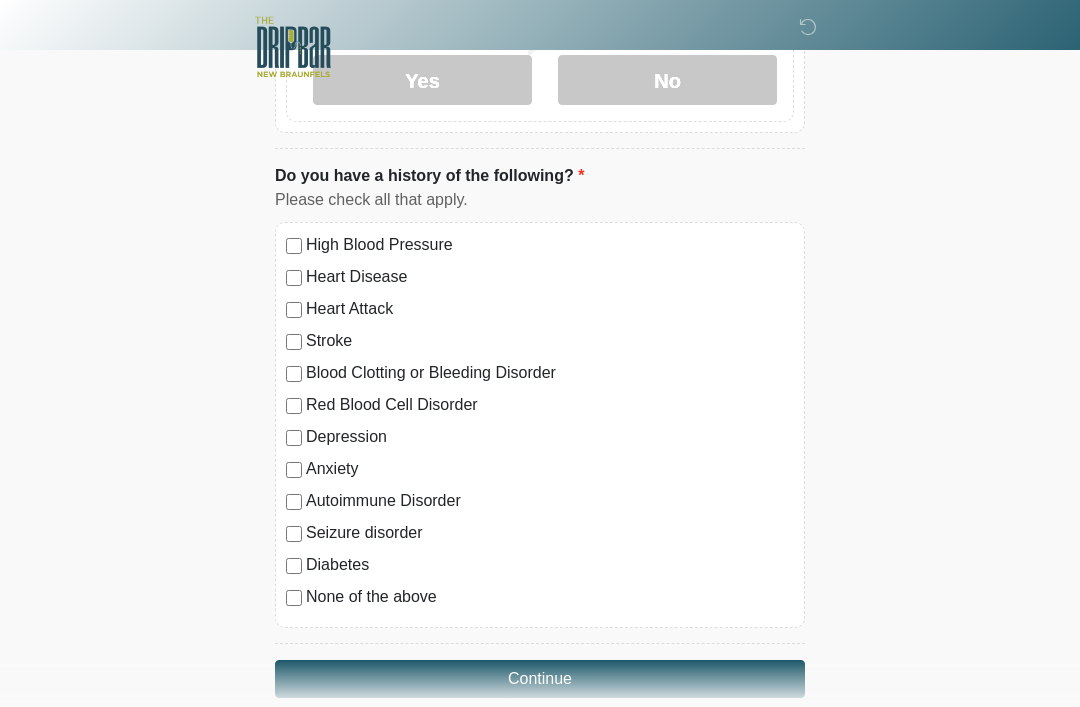 scroll, scrollTop: 1434, scrollLeft: 0, axis: vertical 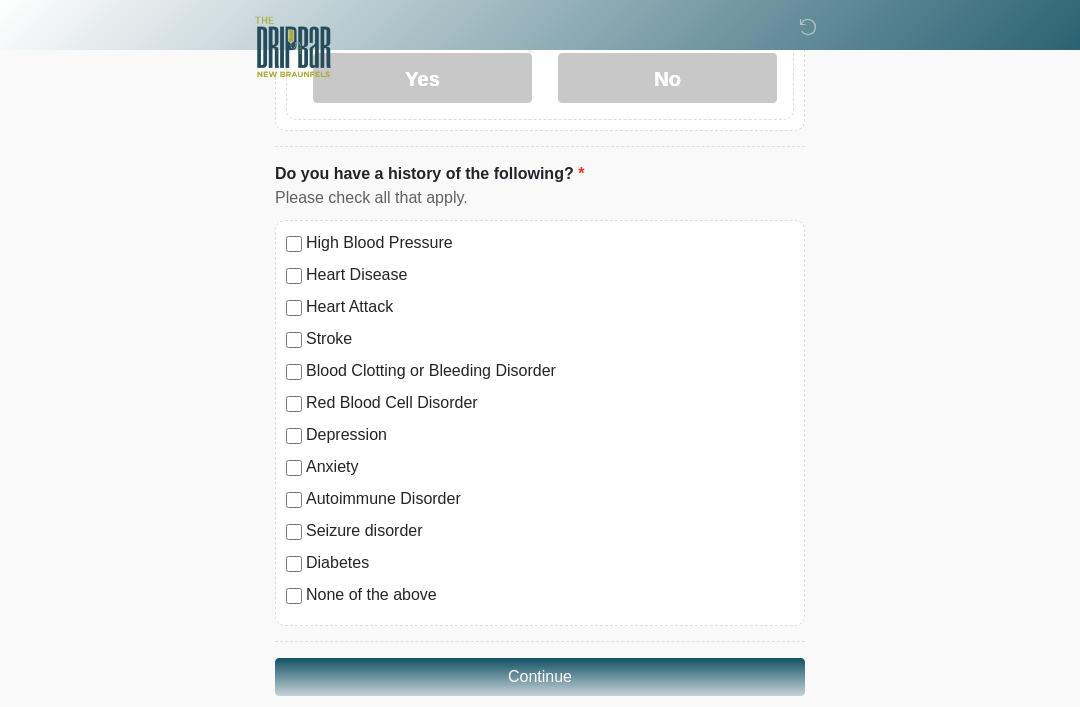 click on "None of the above" at bounding box center (550, 595) 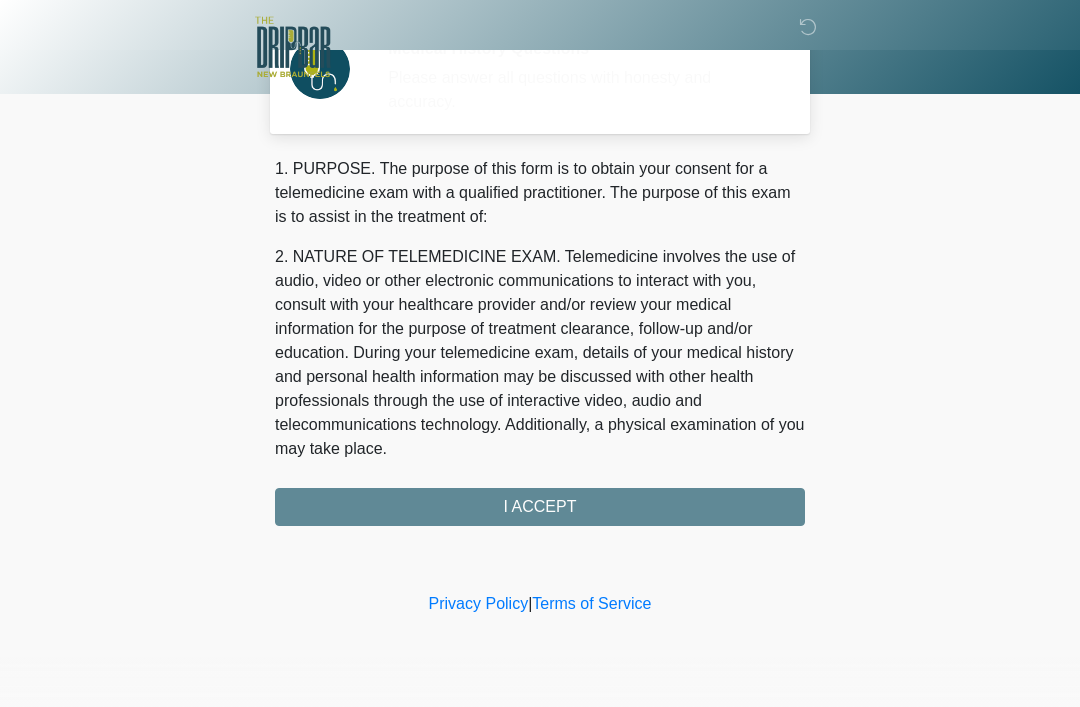 scroll, scrollTop: 0, scrollLeft: 0, axis: both 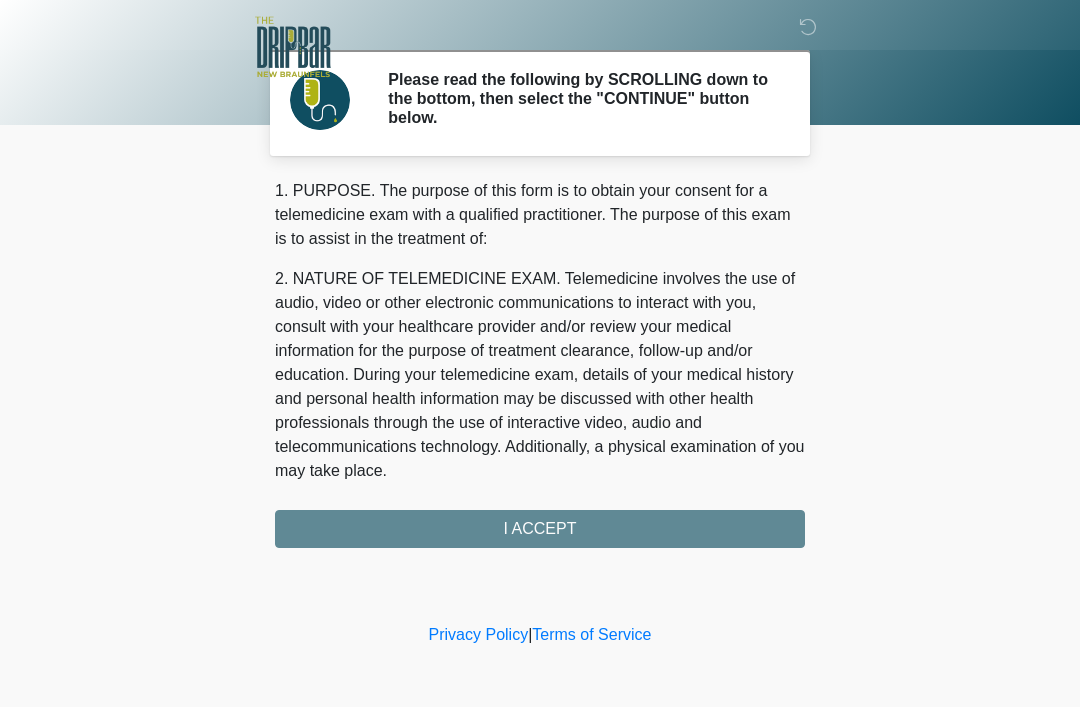 click on "1. PURPOSE. The purpose of this form is to obtain your consent for a telemedicine exam with a qualified practitioner. The purpose of this exam is to assist in the treatment of:  2. NATURE OF TELEMEDICINE EXAM. Telemedicine involves the use of audio, video or other electronic communications to interact with you, consult with your healthcare provider and/or review your medical information for the purpose of treatment clearance, follow-up and/or education. During your telemedicine exam, details of your medical history and personal health information may be discussed with other health professionals through the use of interactive video, audio and telecommunications technology. Additionally, a physical examination of you may take place. 4. HEALTHCARE INSTITUTION. The DRIPBaR - [CITY] has medical and non-medical technical personnel who may participate in the telemedicine exam to aid in the audio/video link with the qualified practitioner.
I ACCEPT" at bounding box center (540, 363) 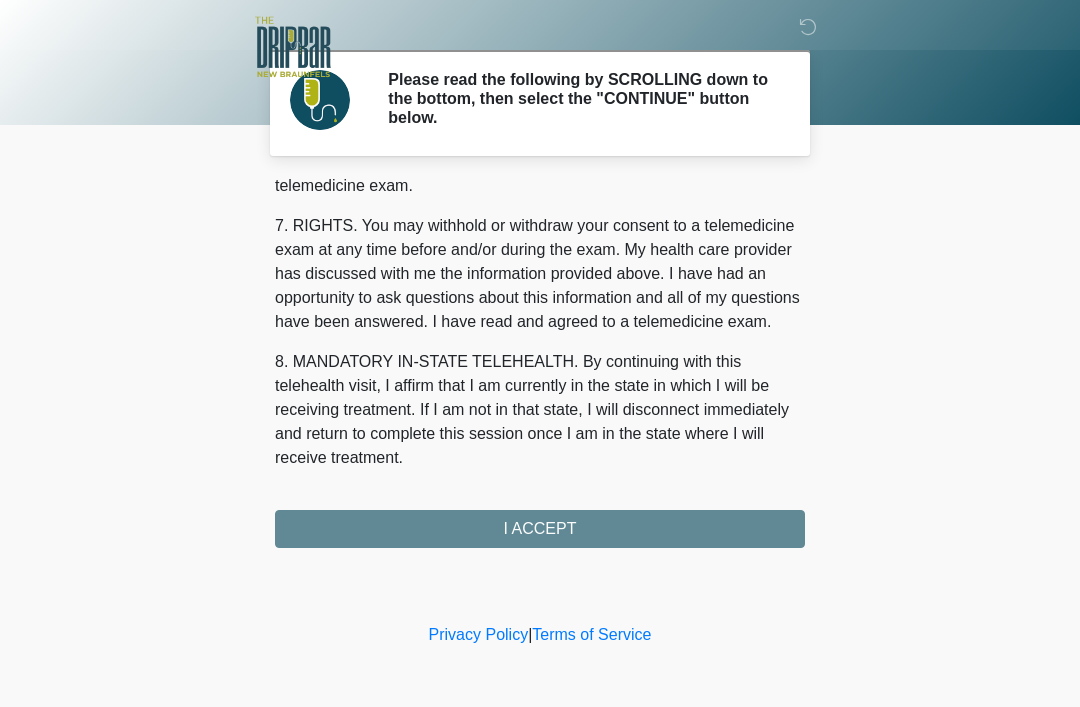 click on "I ACCEPT" at bounding box center (540, 529) 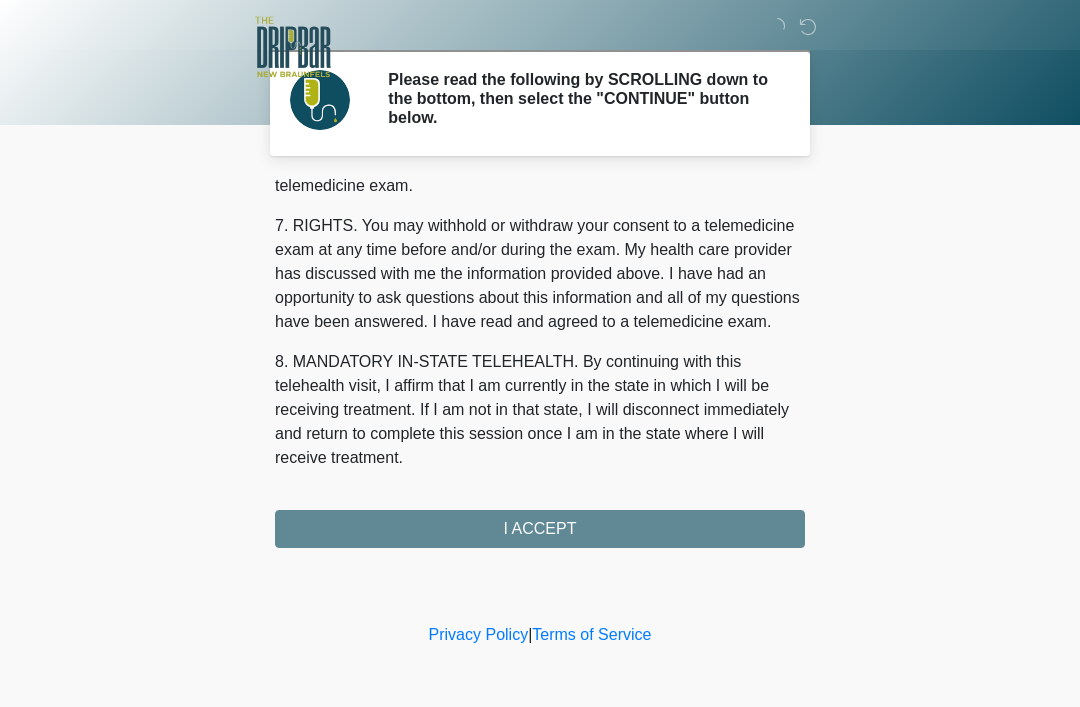 scroll, scrollTop: 877, scrollLeft: 0, axis: vertical 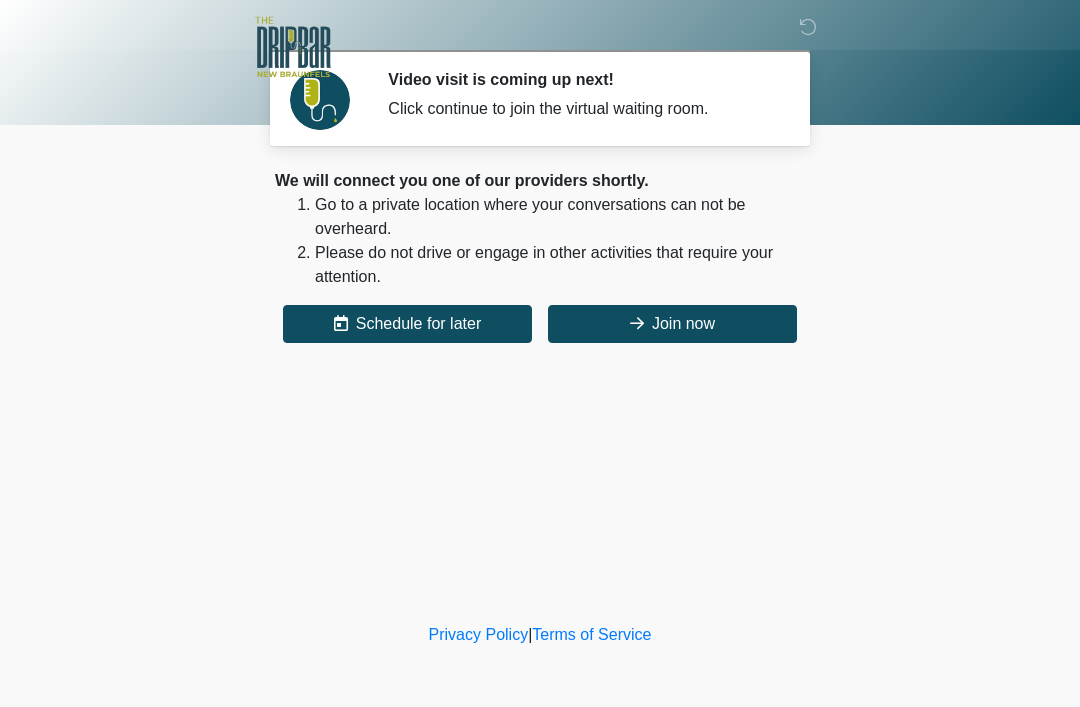 click on "We will connect you one of our providers shortly.
Go to a private location where your conversations can not be overheard. Please do not drive or engage in other activities that require your attention.
Schedule for later
Join now
Cancel
Your Appointment is Confirmed!
Invalid date
We've emailed you the invite and "join" link.  You can also  add to your calendar here :
Add to Calendar
Add to Google
If you need to reschedule, click the link below:" at bounding box center [540, 256] 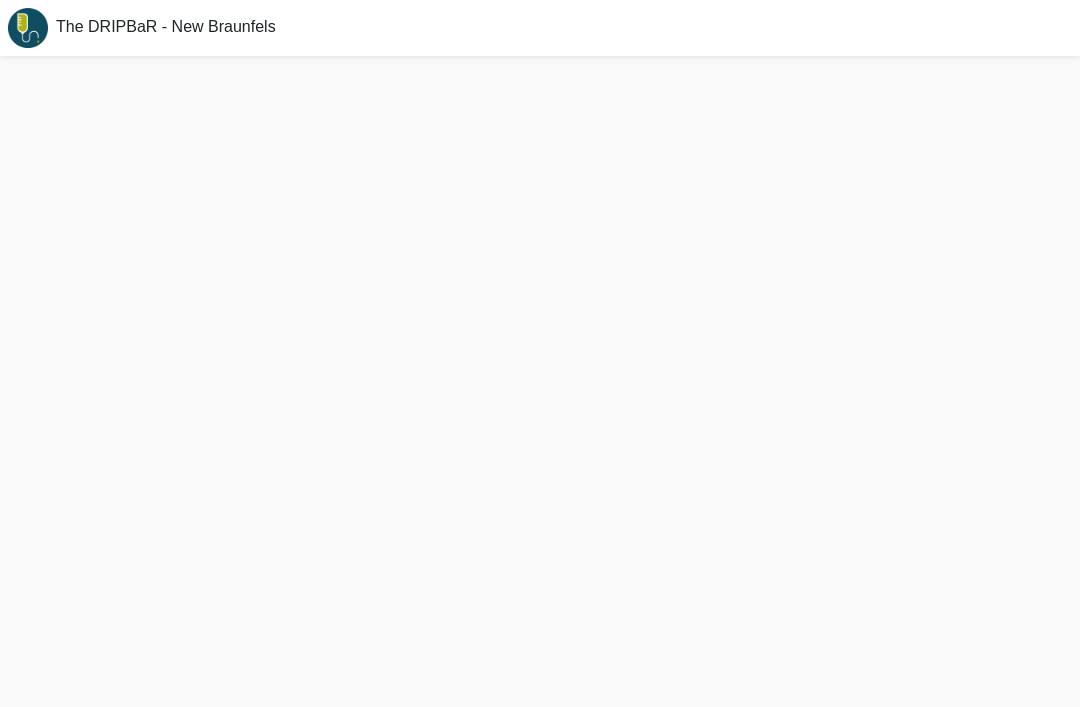 scroll, scrollTop: 0, scrollLeft: 0, axis: both 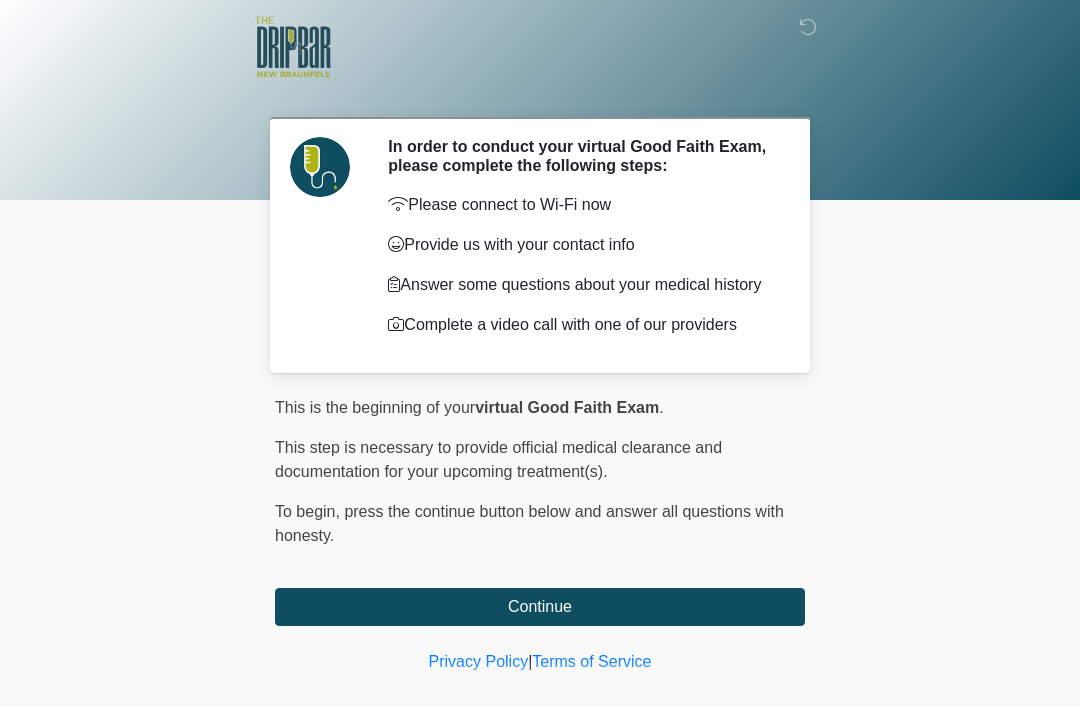 click on "Continue" at bounding box center [540, 607] 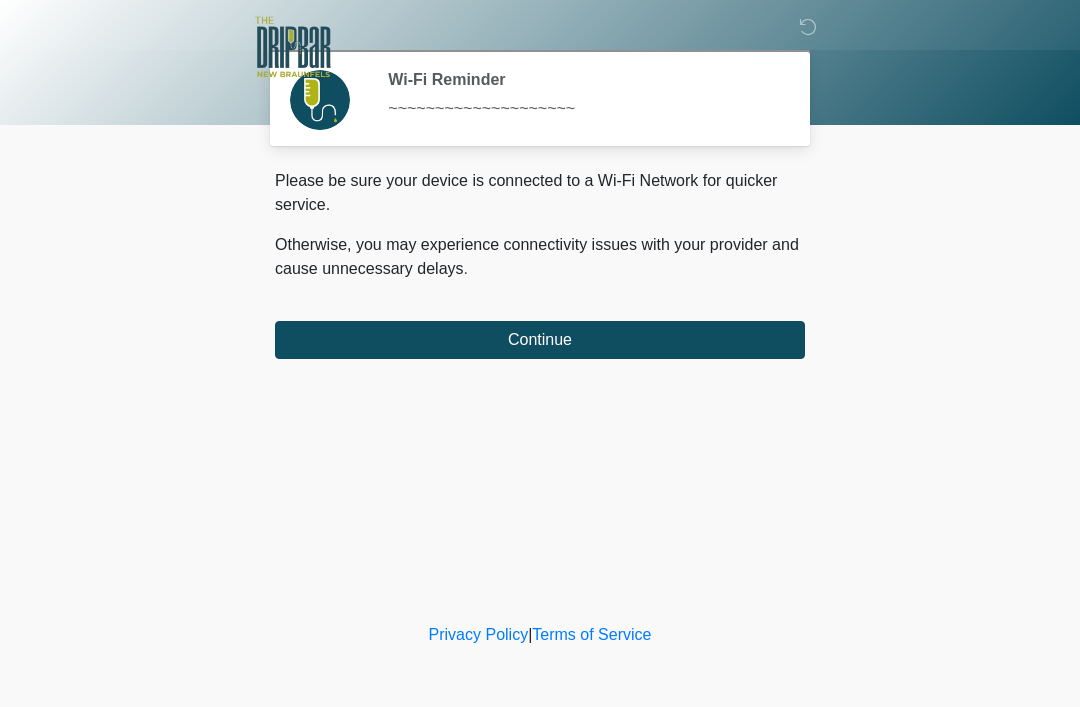 click on "Continue" at bounding box center (540, 340) 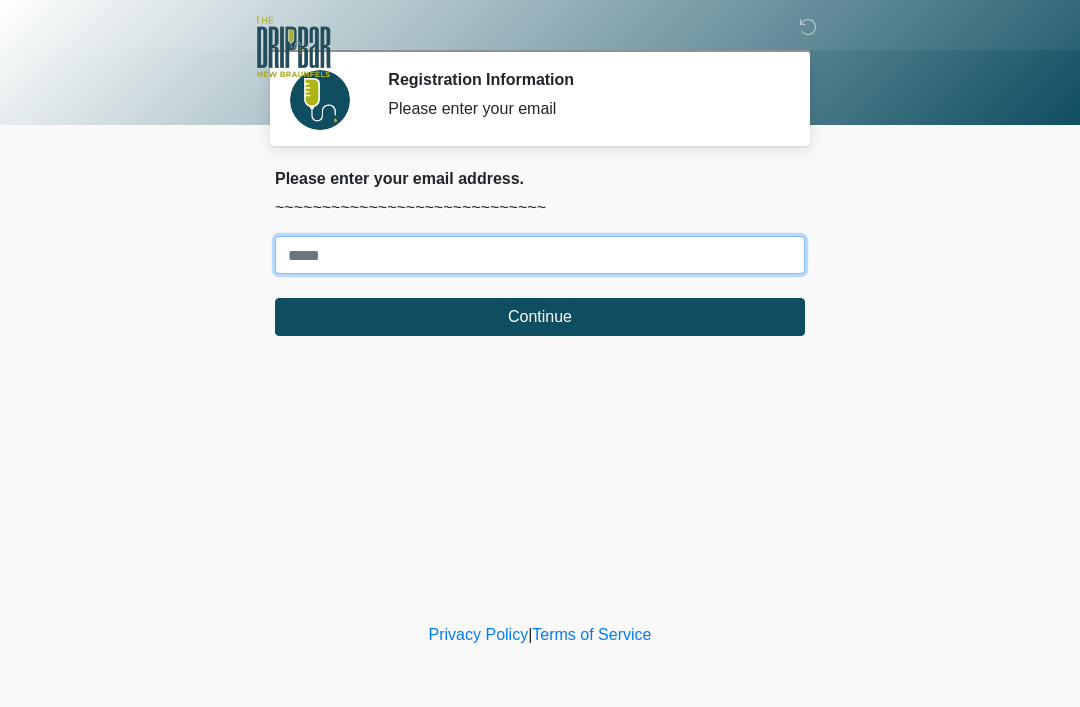 click on "Where should we email your treatment plan?" at bounding box center [540, 255] 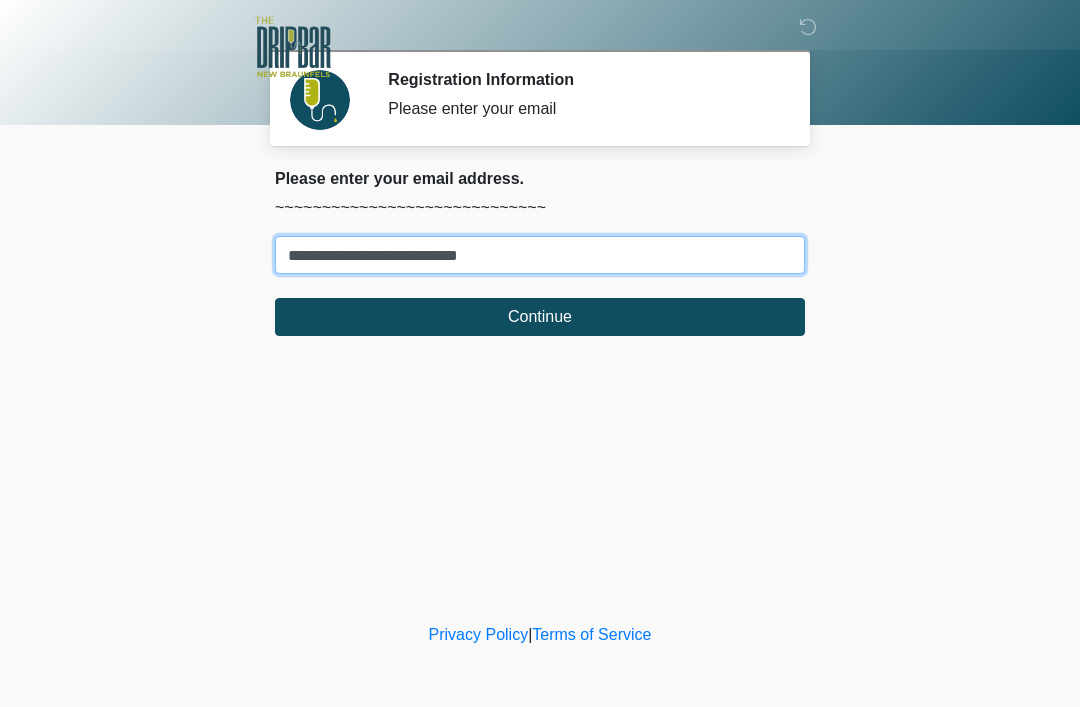 type on "**********" 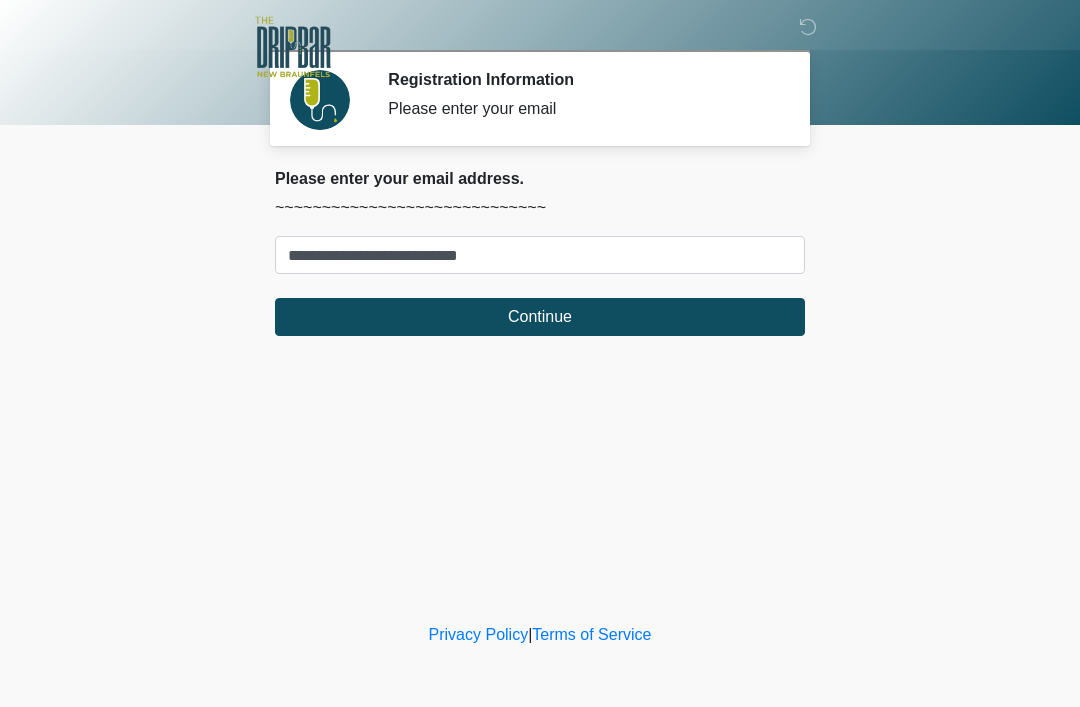click on "‎ ‎
Registration Information
Please enter your email
Please connect to Wi-Fi now   Provide us with your contact info  Answer some questions about your medical history  Complete a video call with one of our providers
This is the beginning of your  virtual Good Faith Exam .  ﻿﻿﻿﻿﻿﻿﻿﻿ This step is necessary to provide official medical clearance and documentation for your upcoming treatment(s).   ﻿﻿﻿﻿﻿﻿To begin, ﻿﻿﻿﻿﻿﻿ press the continue button below and answer all questions with honesty.
Continue
Please be sure your device is connected to a Wi-Fi Network for quicker service.  .
Continue" at bounding box center (540, 353) 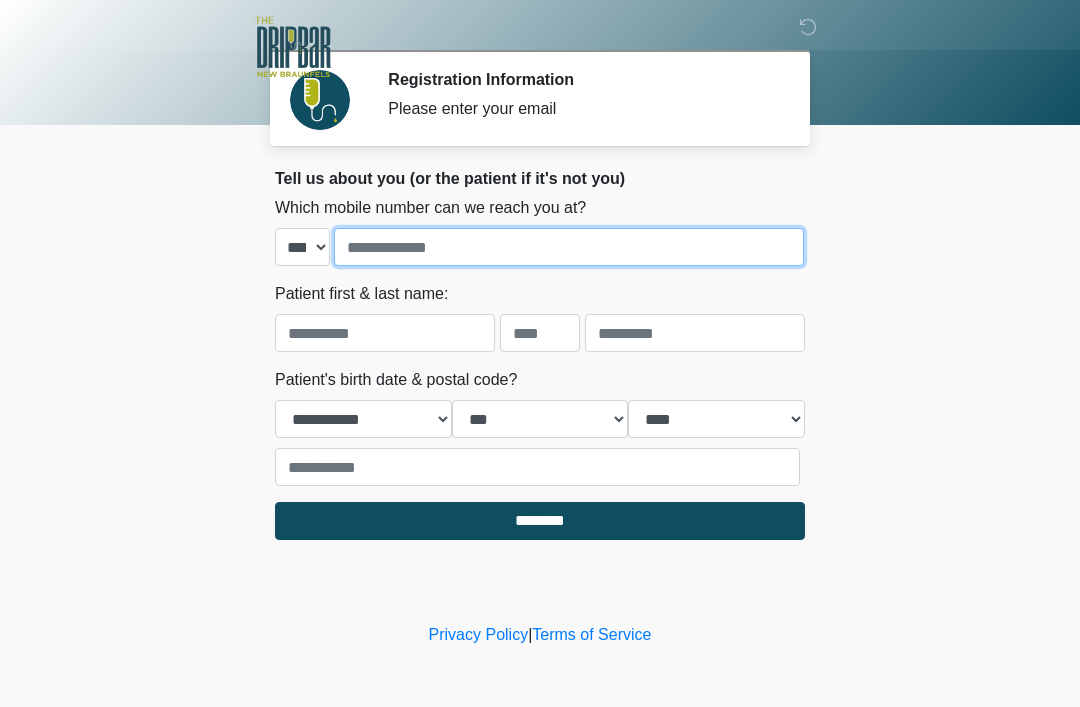 click at bounding box center [569, 247] 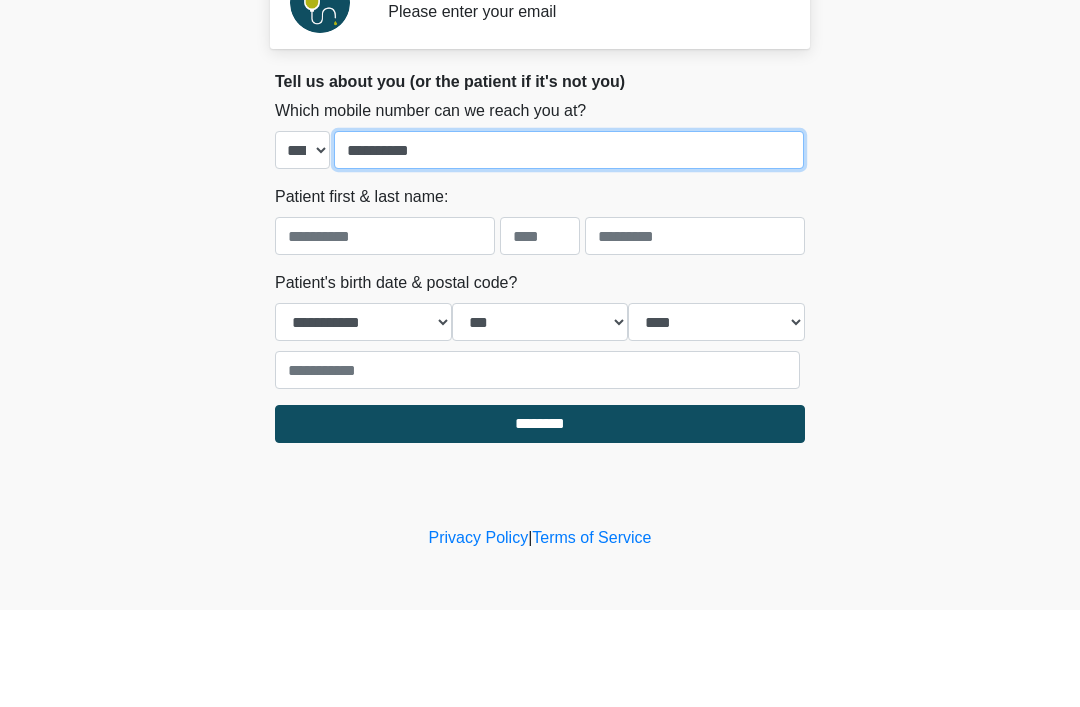 type on "**********" 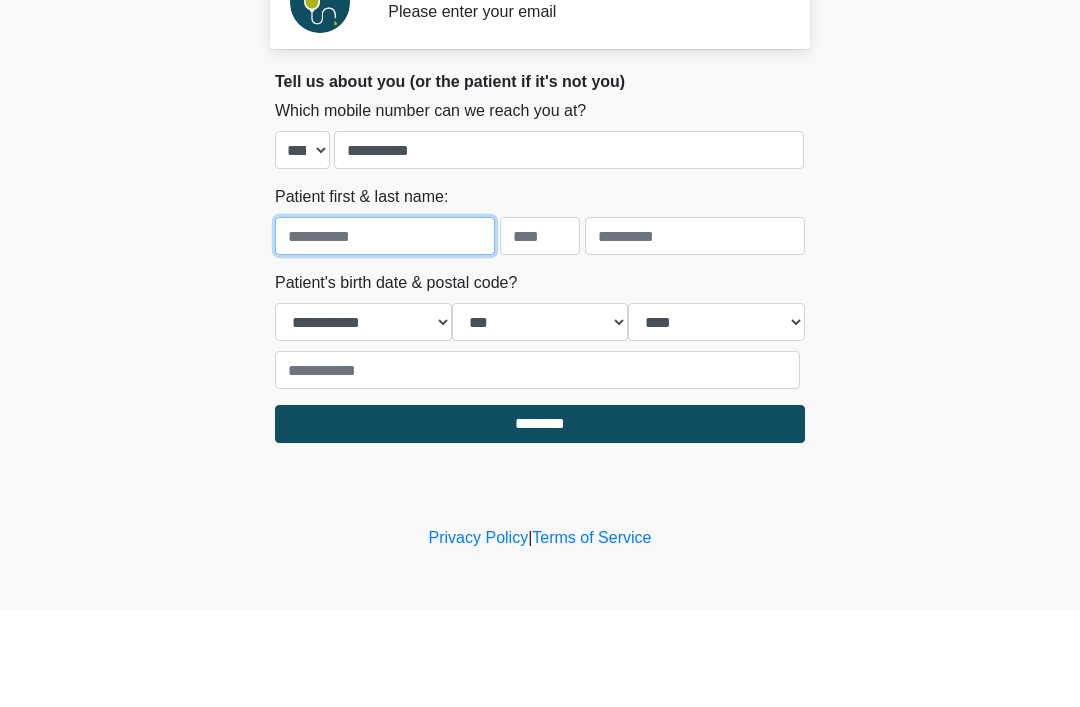 click at bounding box center [385, 333] 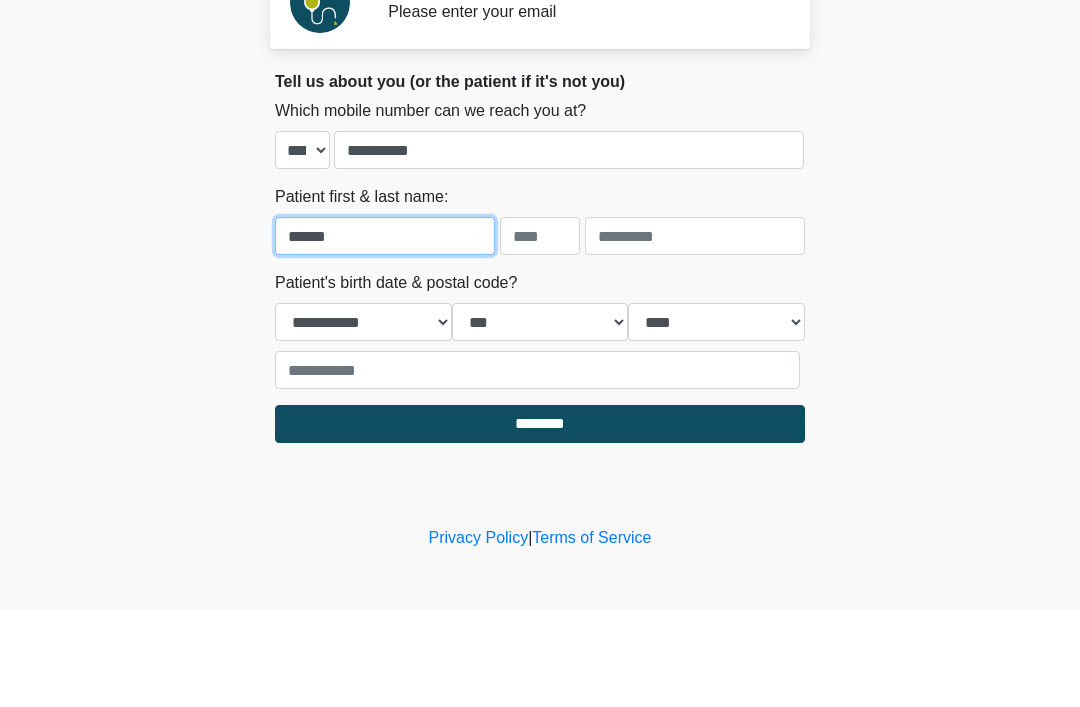 type on "******" 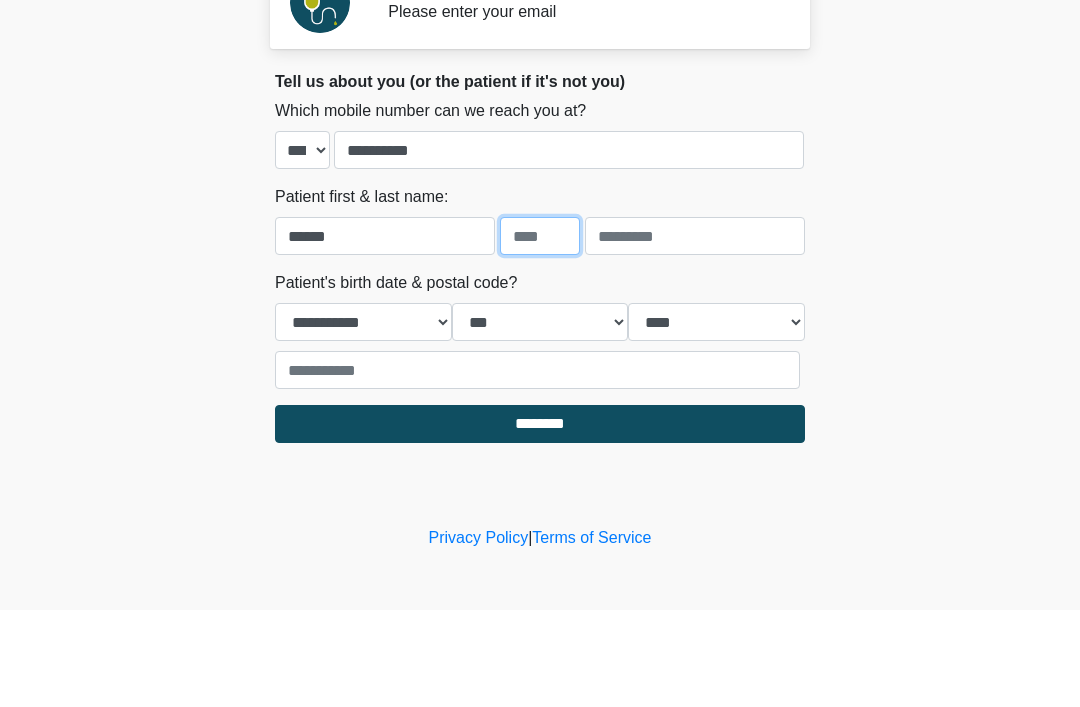 click at bounding box center (540, 333) 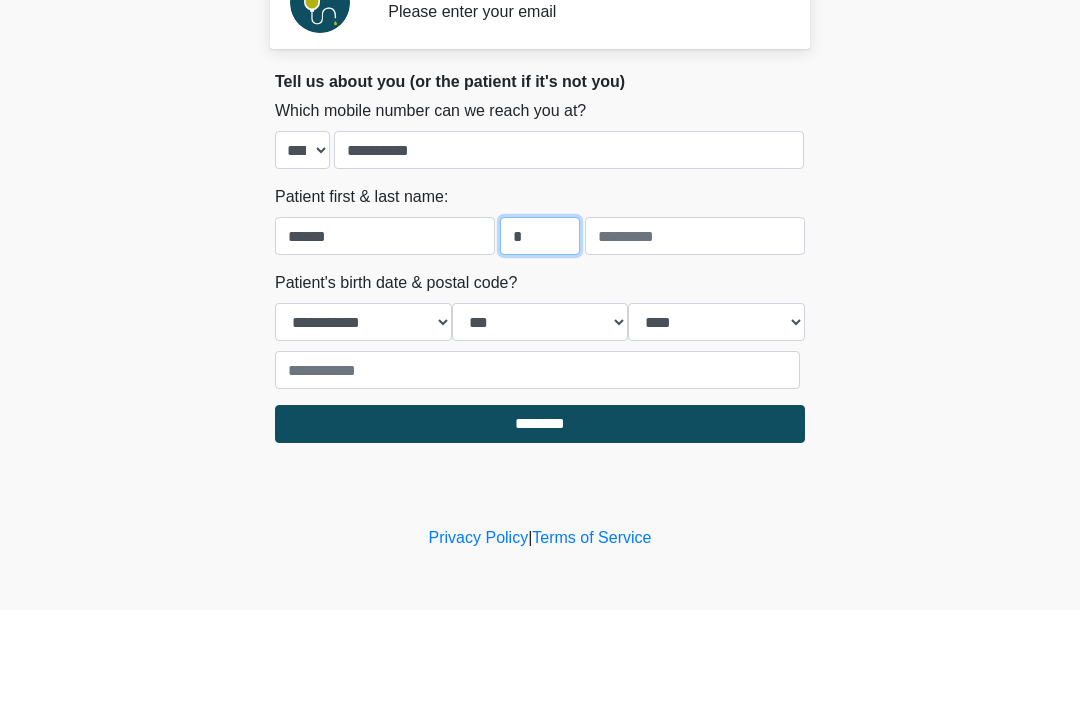 type on "*" 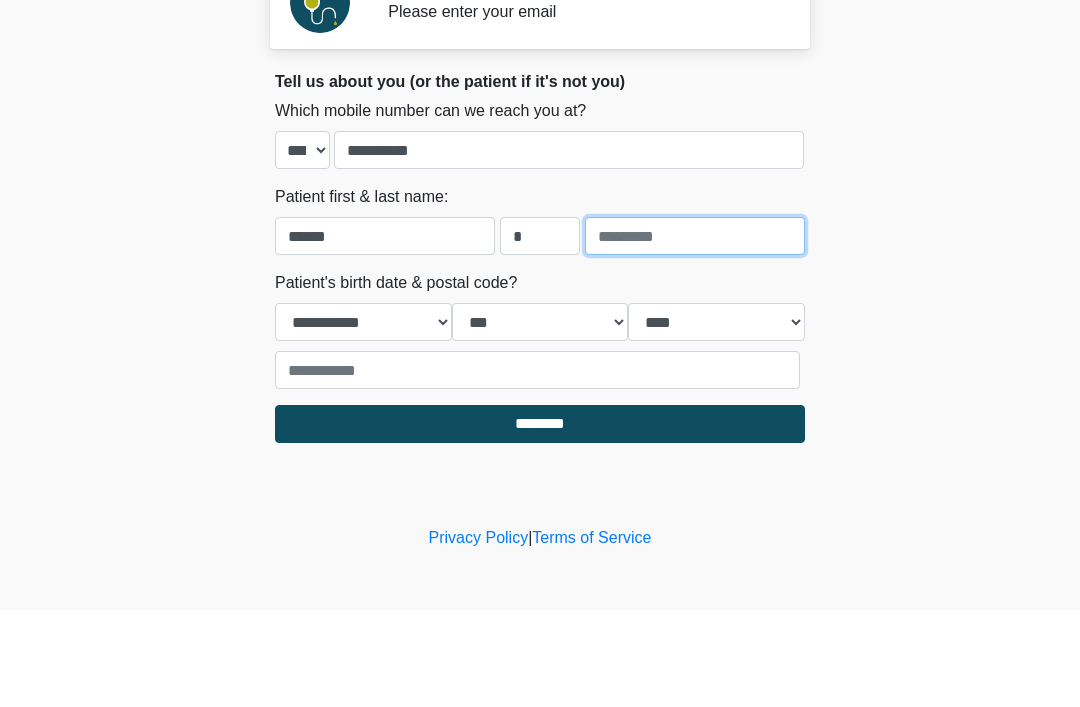 click at bounding box center (695, 333) 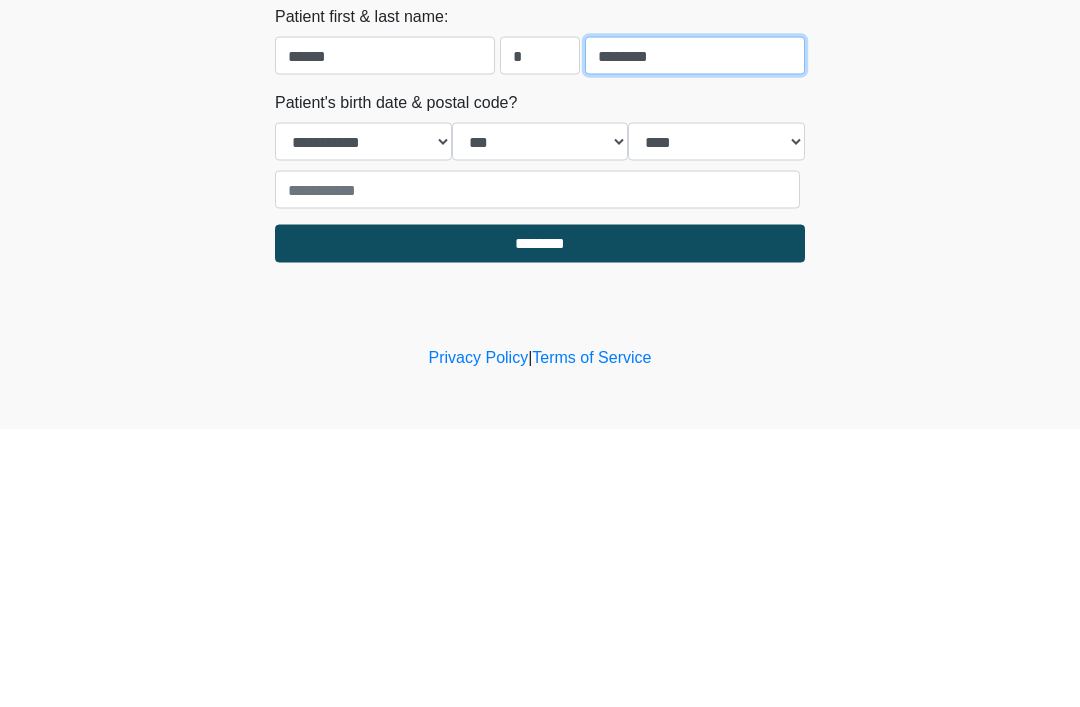 type on "********" 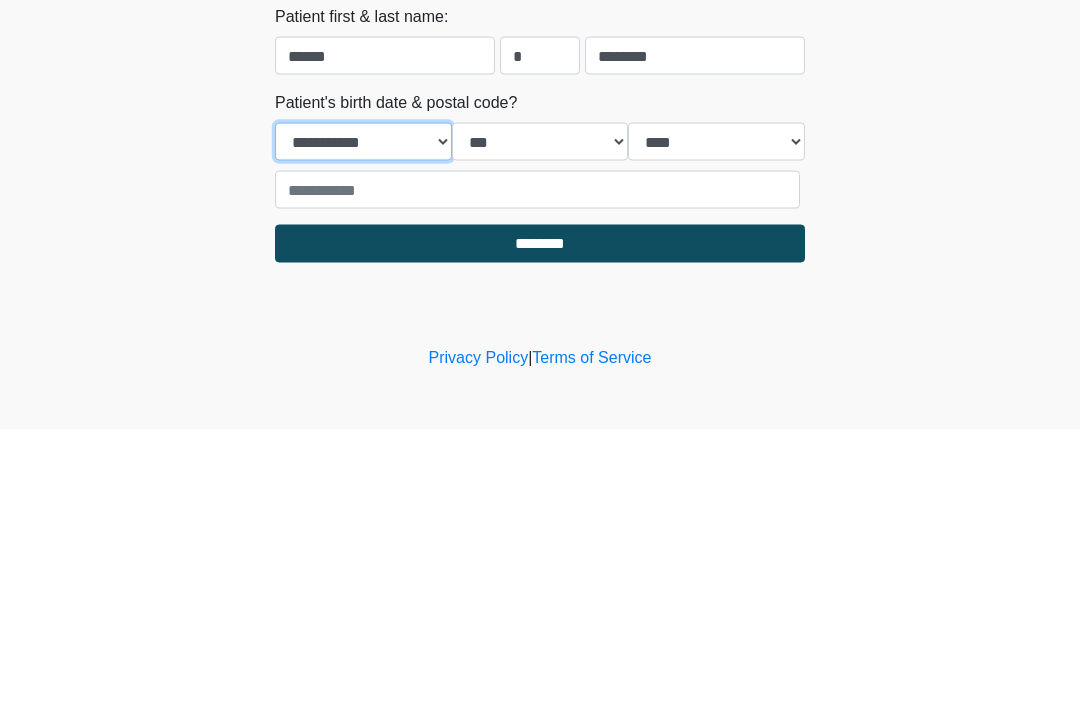click on "**********" at bounding box center (363, 419) 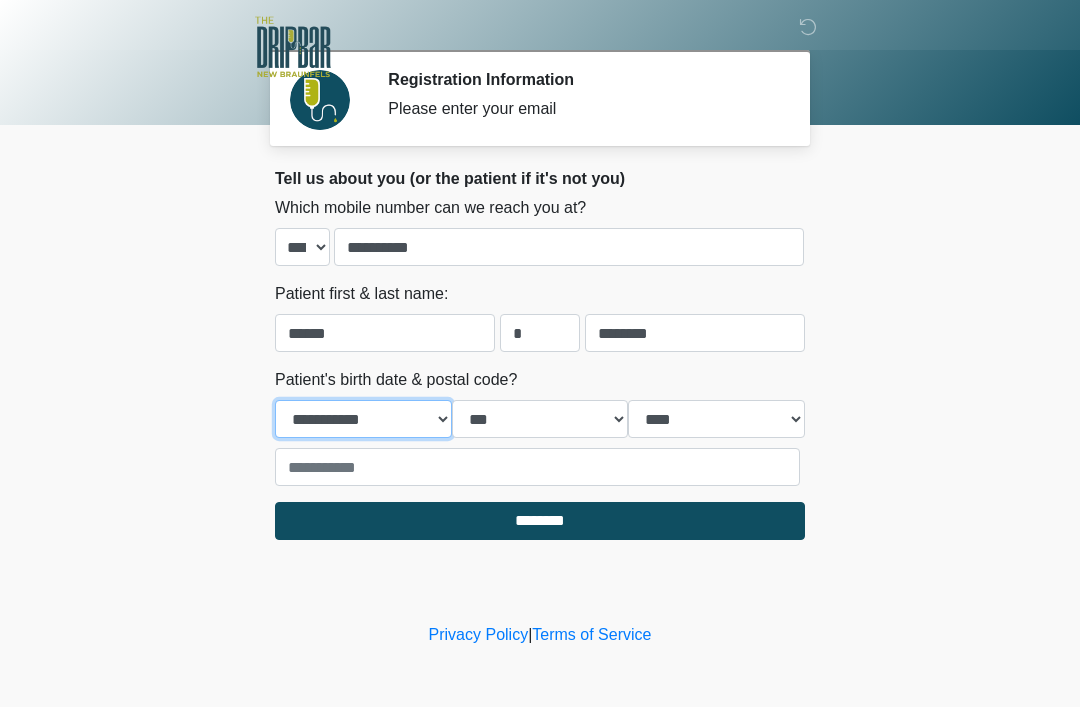 select on "*" 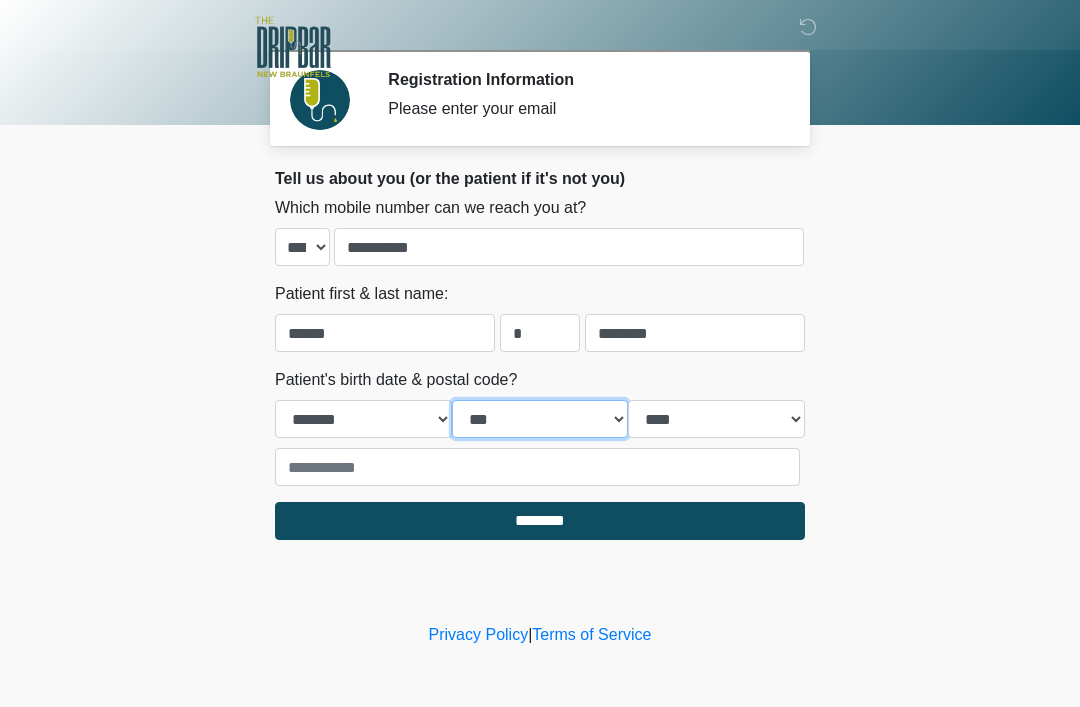 click on "***
*
*
*
*
*
*
*
*
*
**
**
**
**
**
**
**
**
**
**
**
**
**
**
**
**
**
**
**
**
**
**" at bounding box center [540, 419] 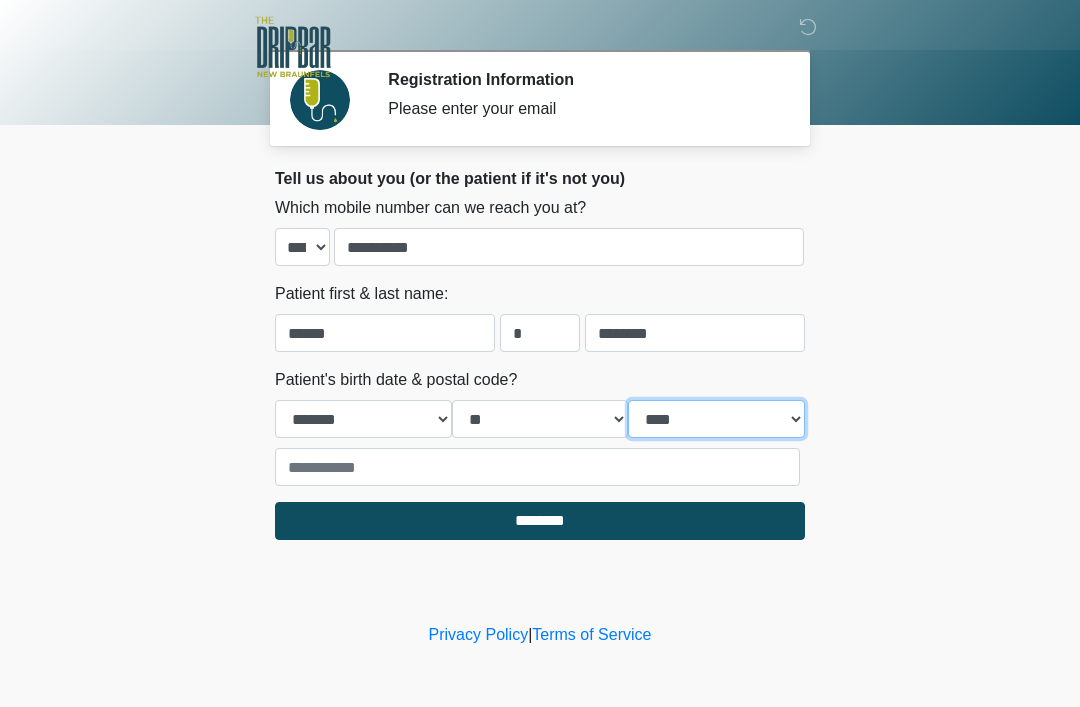 click on "****
****
****
****
****
****
****
****
****
****
****
****
****
****
****
****
****
****
****
****
****
****
****
****
****
****
****
****
****
****
****
****
****
****
****
****
****
****
****
****
****
****
****
****
****
****
****
****
****
****
****
****
****
****
****
****
****
****
****
****
****
****
****
****
****
****
****
****
****
****
****
****
****
****
****
****
****
****
****
****
****
****
****
****
****
****
****
****
****
****
****
****
****
****
****
****
****
****
****
****
****
****" at bounding box center [716, 419] 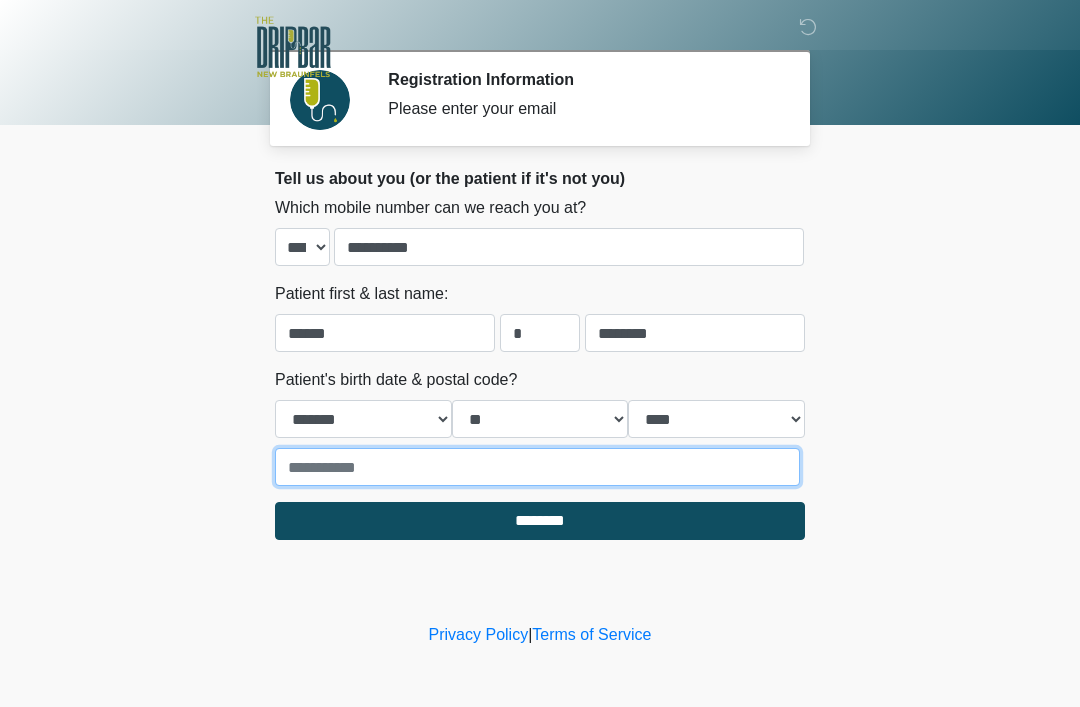 click at bounding box center (537, 467) 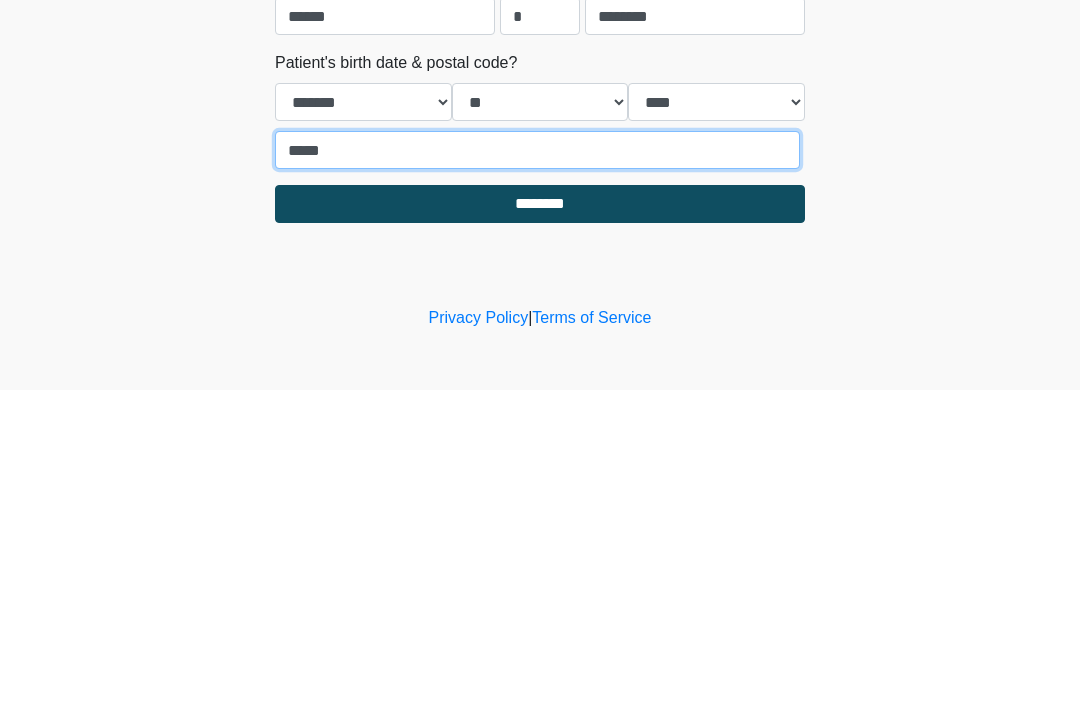 type on "*****" 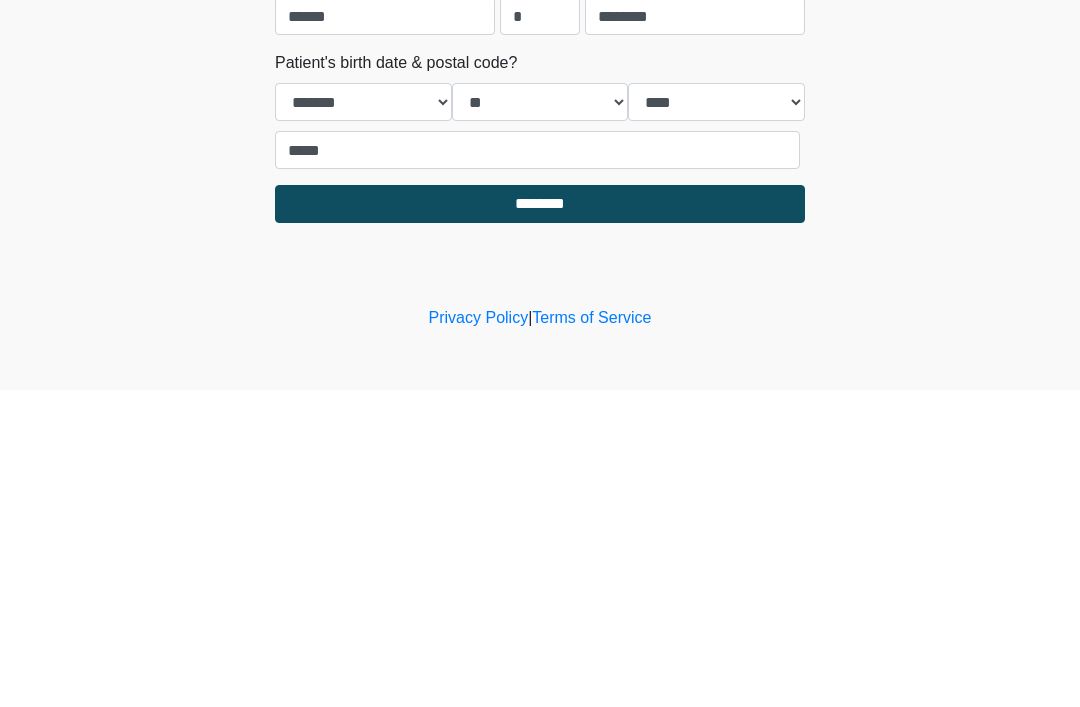 click on "********" at bounding box center (540, 521) 